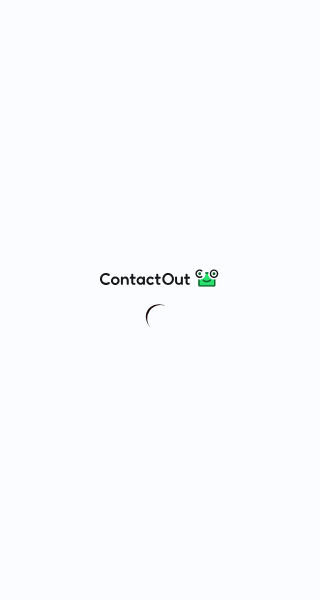scroll, scrollTop: 0, scrollLeft: 0, axis: both 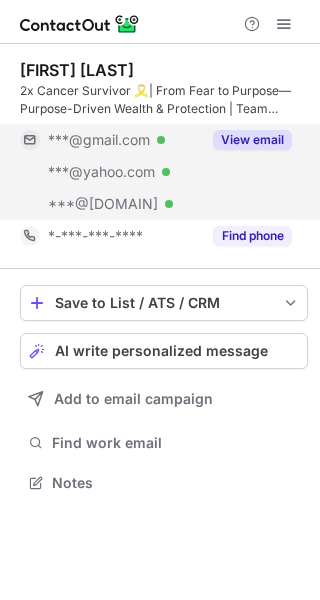 click on "View email" at bounding box center (252, 140) 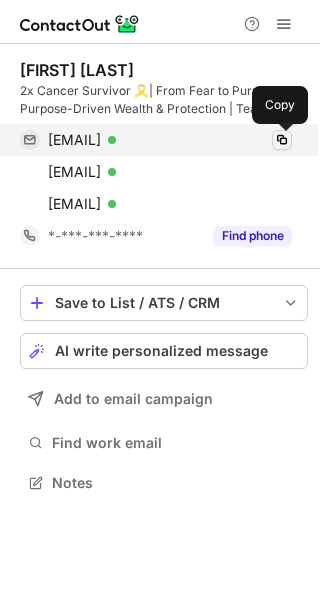 click at bounding box center (282, 140) 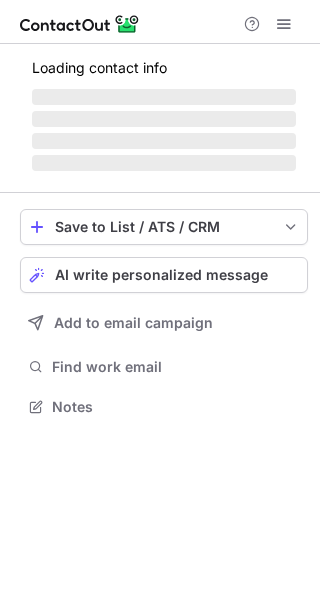 scroll, scrollTop: 0, scrollLeft: 0, axis: both 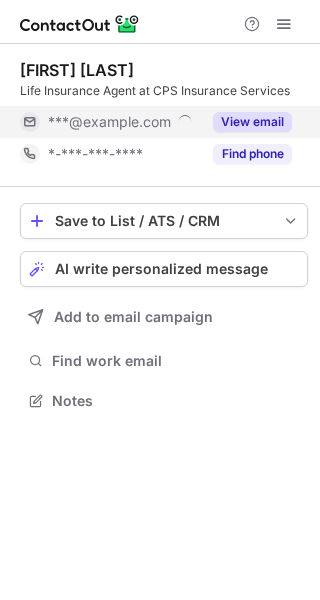click on "View email" at bounding box center (252, 122) 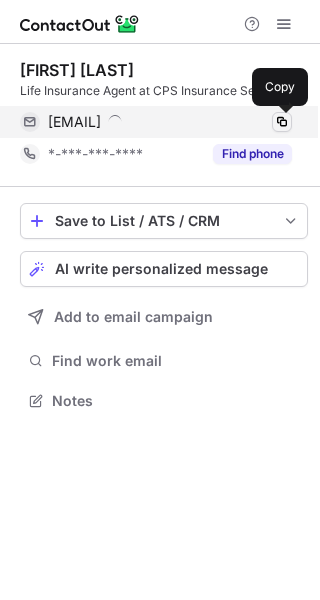 click at bounding box center (282, 122) 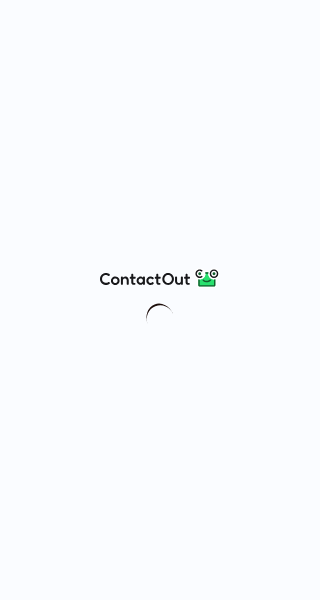 scroll, scrollTop: 0, scrollLeft: 0, axis: both 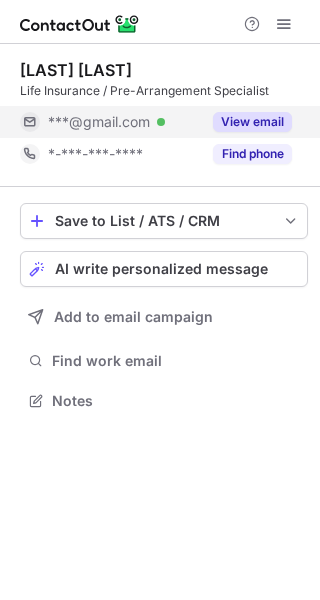 click on "View email" at bounding box center (252, 122) 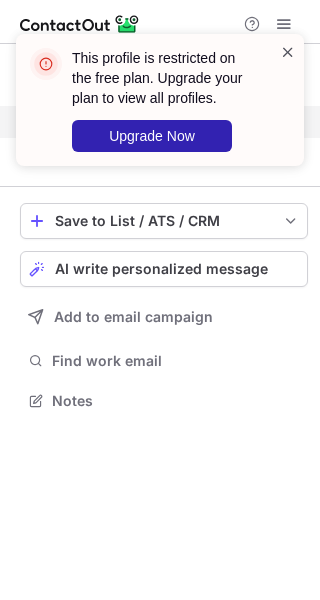 click at bounding box center [288, 52] 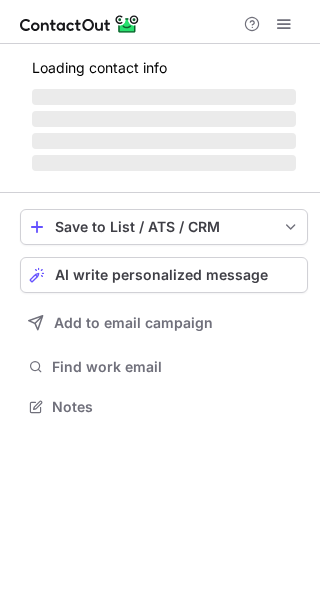 scroll, scrollTop: 0, scrollLeft: 0, axis: both 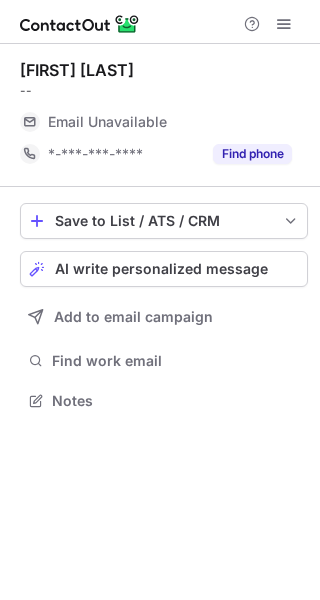 click on "Email Unavailable" at bounding box center (148, 122) 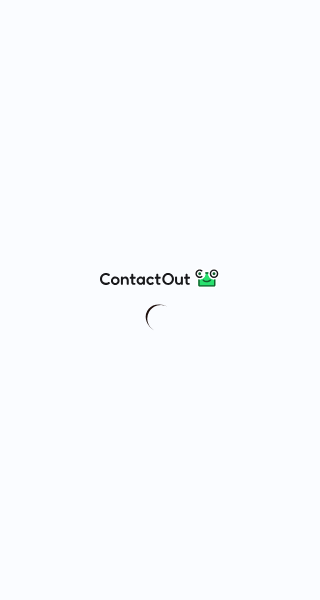 scroll, scrollTop: 0, scrollLeft: 0, axis: both 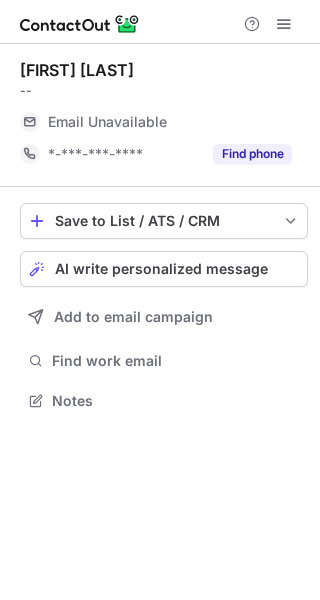 click on "Email Unavailable" at bounding box center [148, 122] 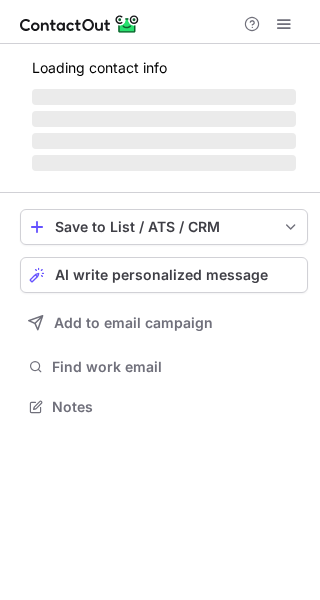 scroll, scrollTop: 0, scrollLeft: 0, axis: both 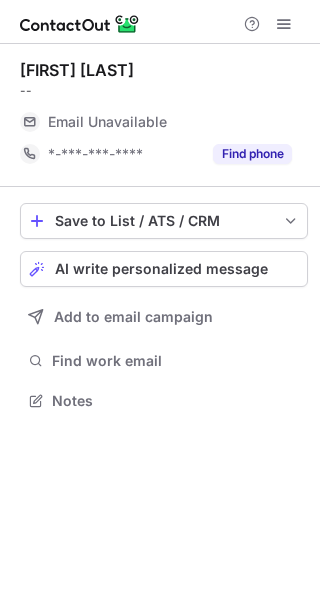 click on "Email Unavailable" at bounding box center [148, 122] 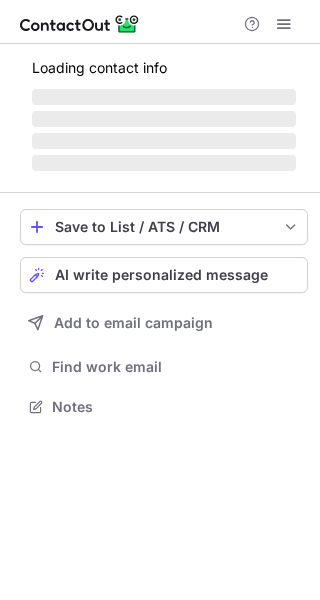 scroll, scrollTop: 0, scrollLeft: 0, axis: both 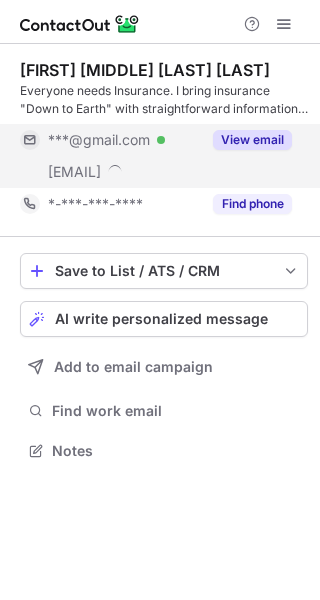 click on "View email" at bounding box center (252, 140) 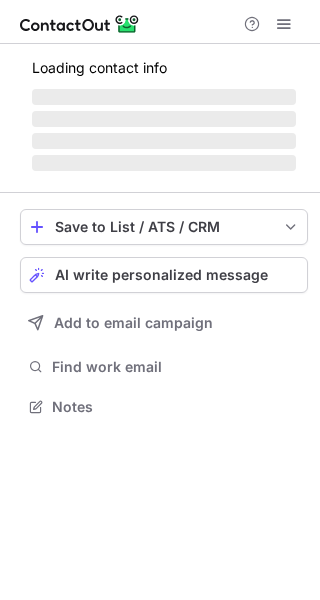 scroll, scrollTop: 0, scrollLeft: 0, axis: both 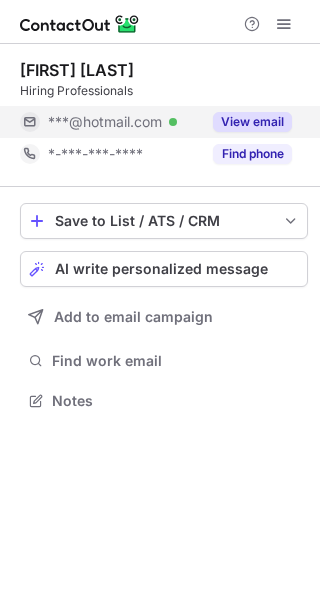 click on "View email" at bounding box center [252, 122] 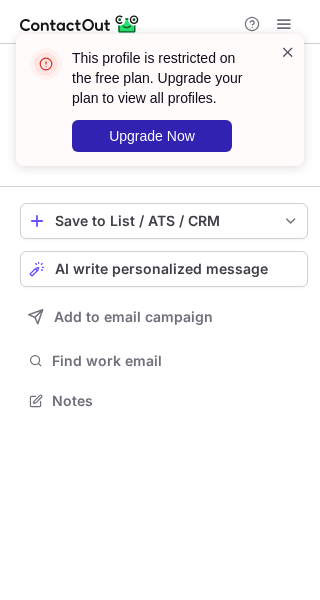 click at bounding box center (288, 52) 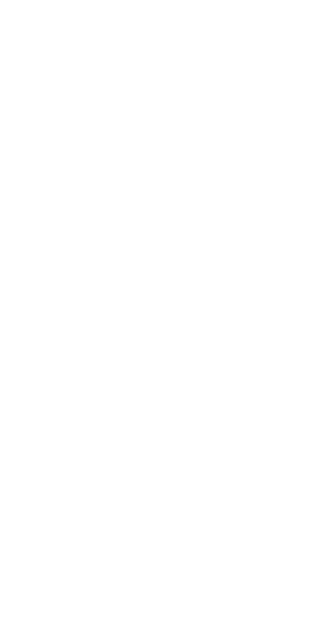 scroll, scrollTop: 0, scrollLeft: 0, axis: both 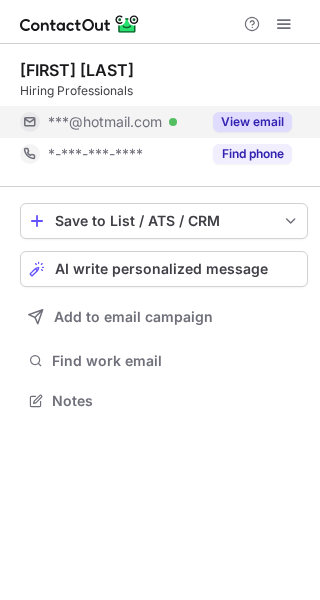 click on "View email" at bounding box center (252, 122) 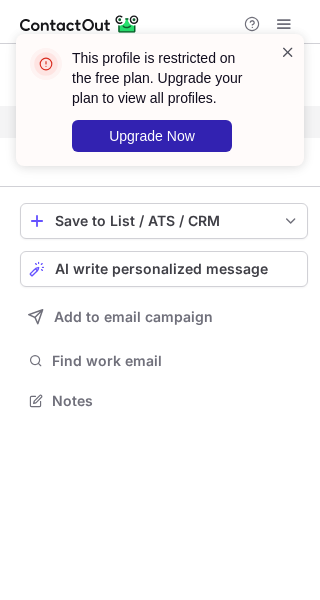 click at bounding box center (288, 52) 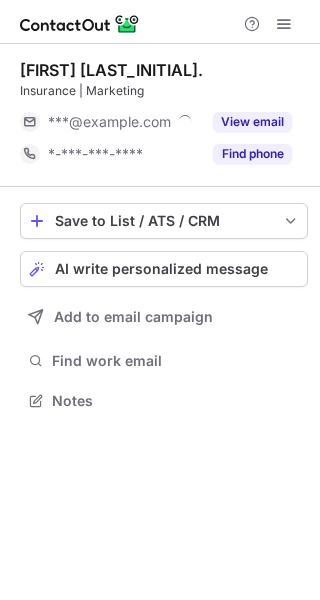 scroll, scrollTop: 0, scrollLeft: 0, axis: both 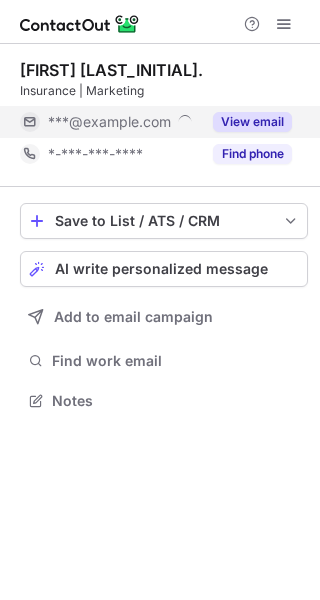 click on "View email" at bounding box center (252, 122) 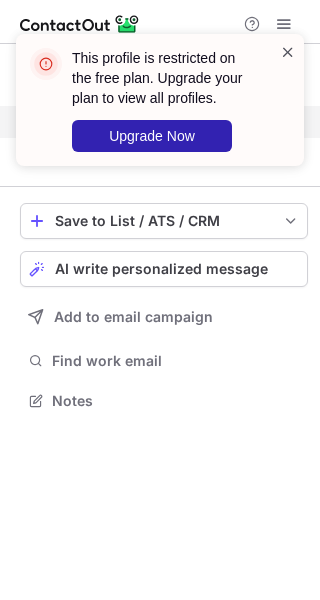 drag, startPoint x: 281, startPoint y: 53, endPoint x: 293, endPoint y: 39, distance: 18.439089 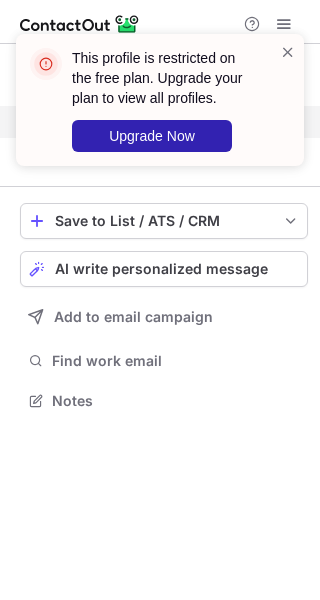 click at bounding box center (288, 52) 